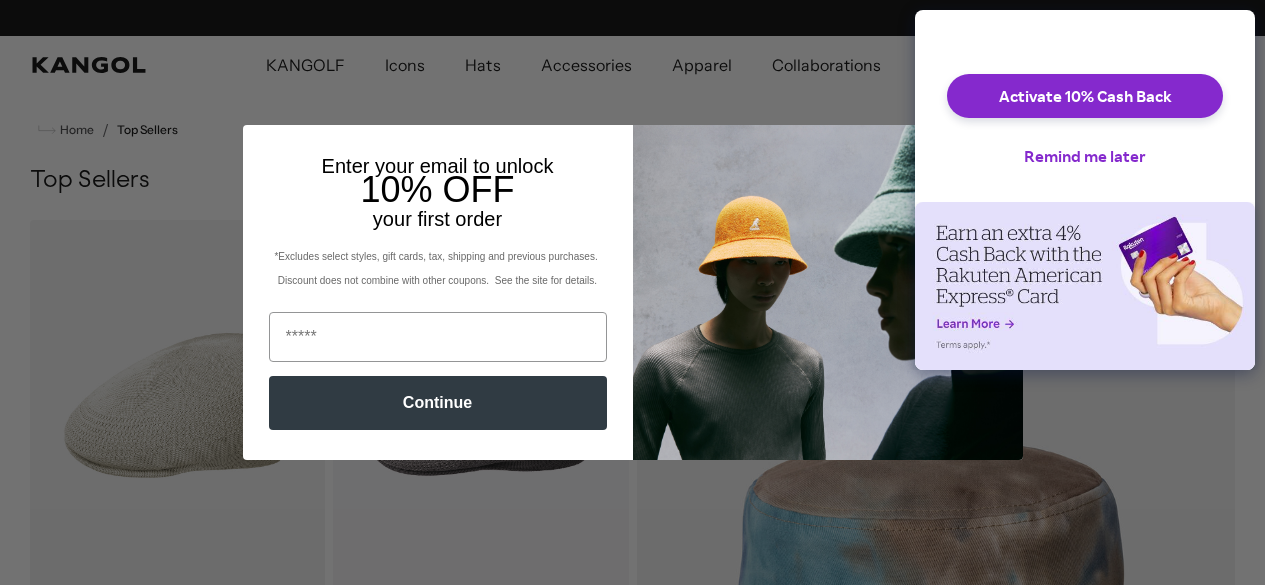 scroll, scrollTop: 0, scrollLeft: 0, axis: both 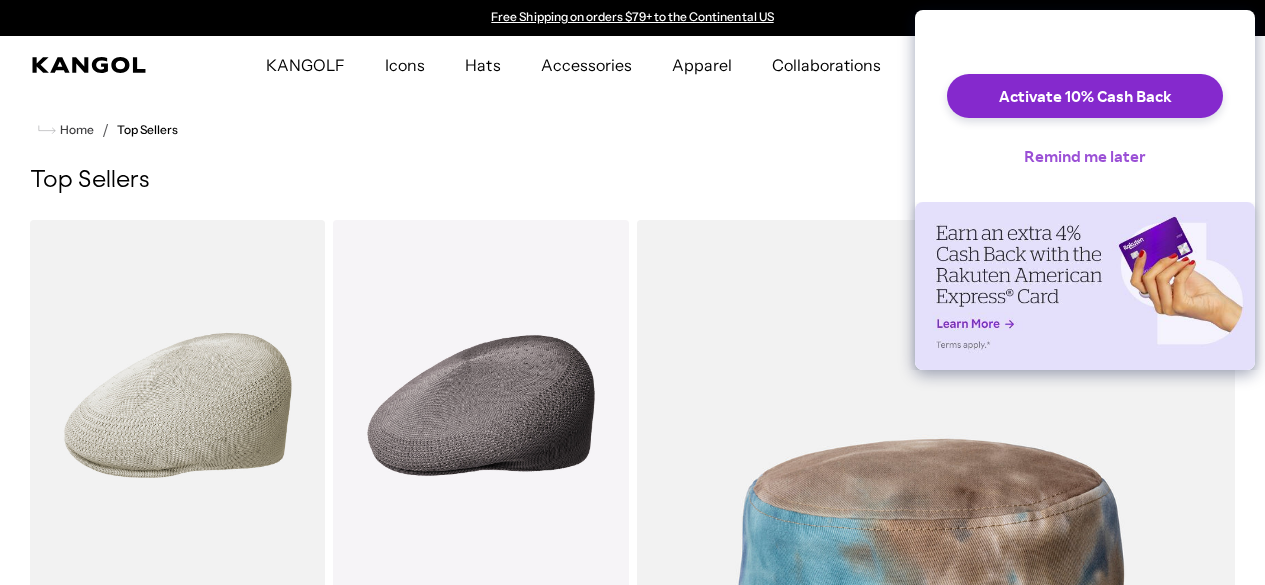 click on "Remind me later" at bounding box center (1085, 156) 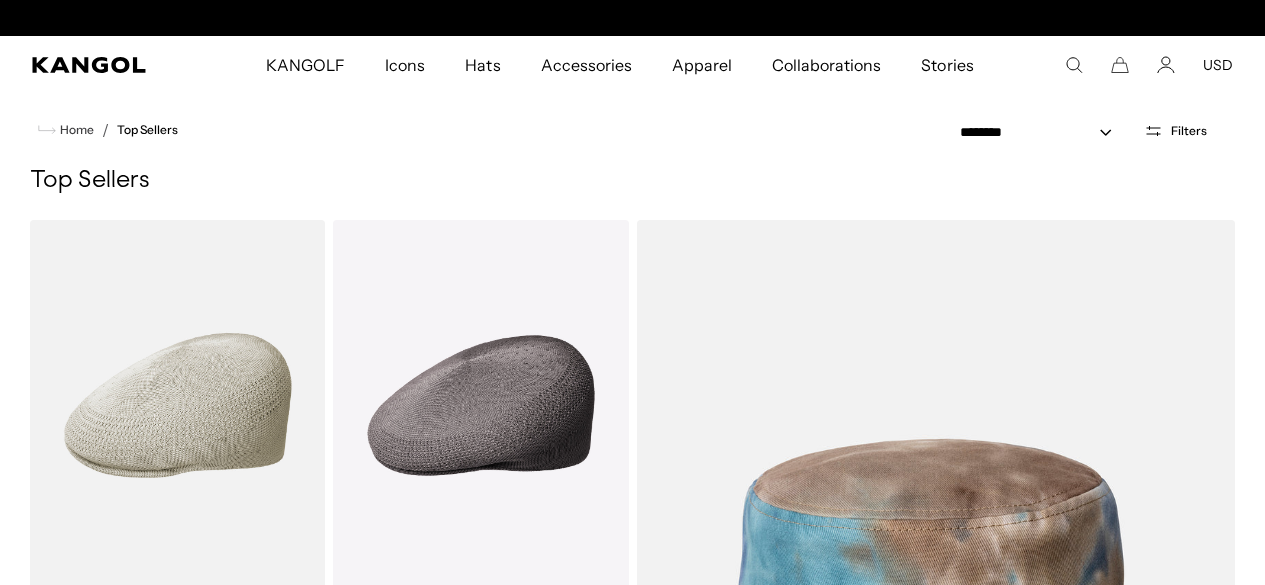 scroll, scrollTop: 0, scrollLeft: 412, axis: horizontal 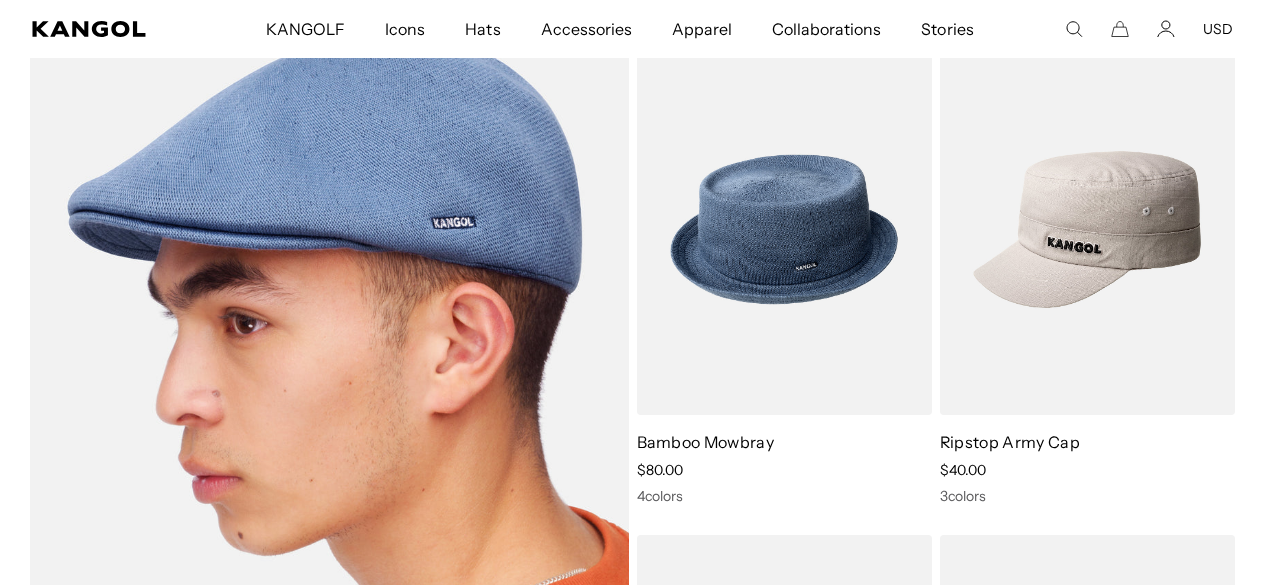 click at bounding box center (329, 474) 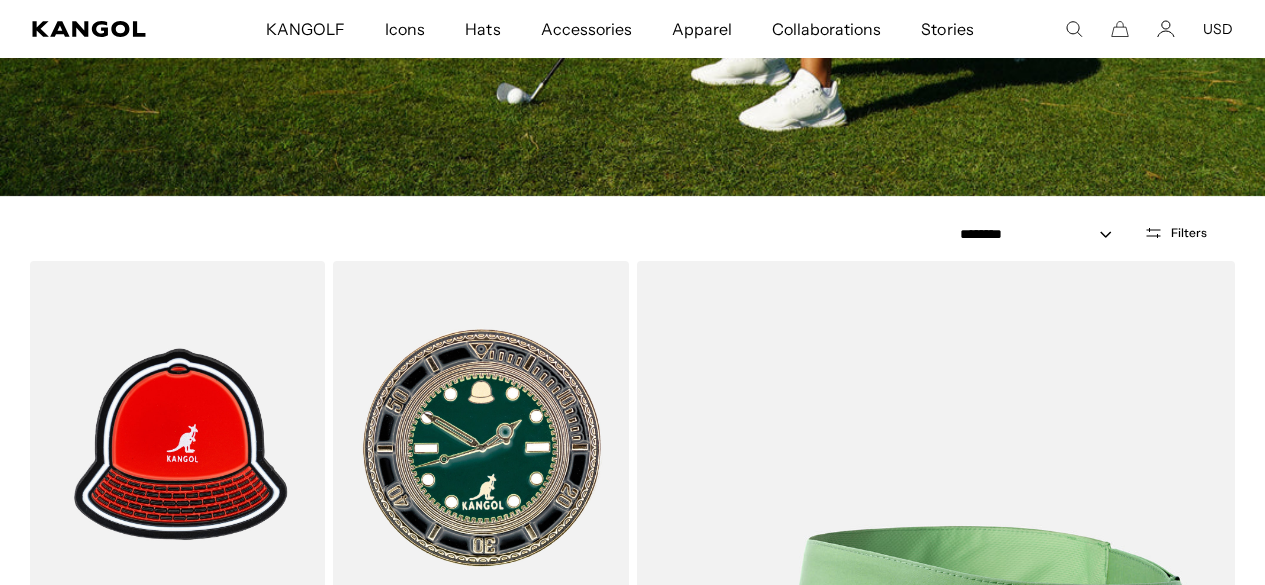 scroll, scrollTop: 813, scrollLeft: 0, axis: vertical 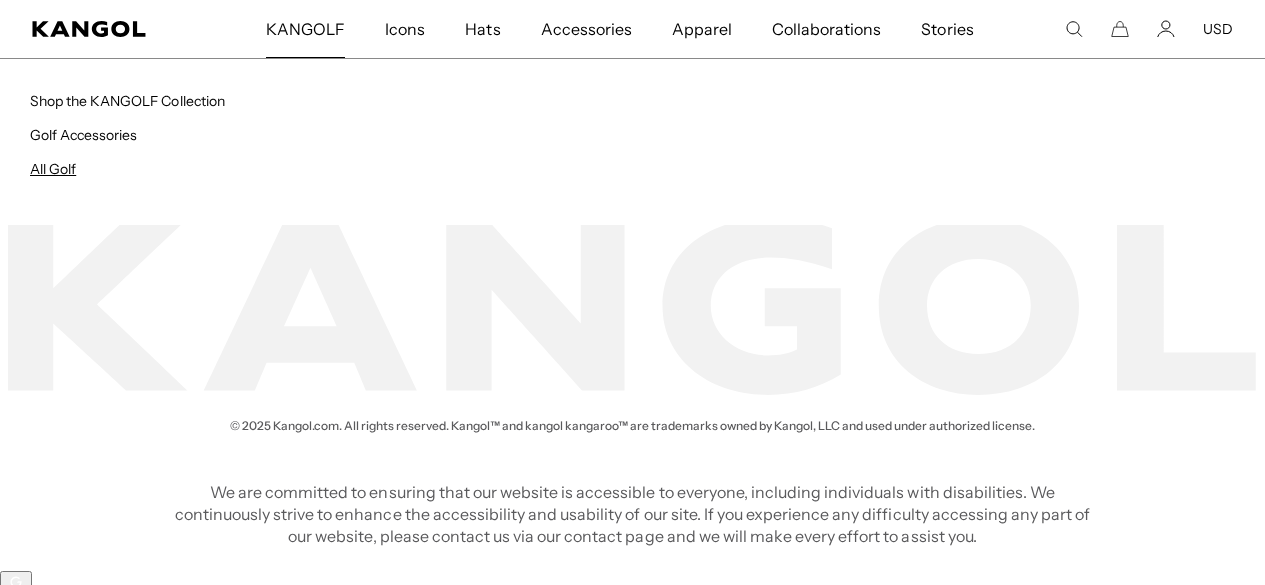 click on "All Golf" at bounding box center (53, 169) 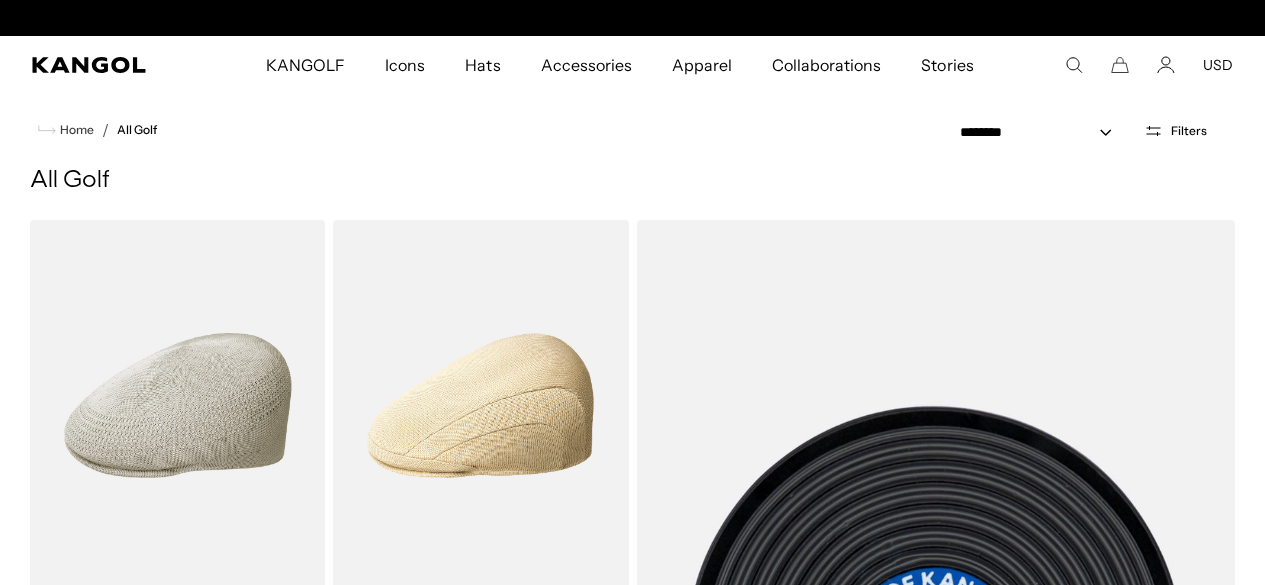 scroll, scrollTop: 0, scrollLeft: 0, axis: both 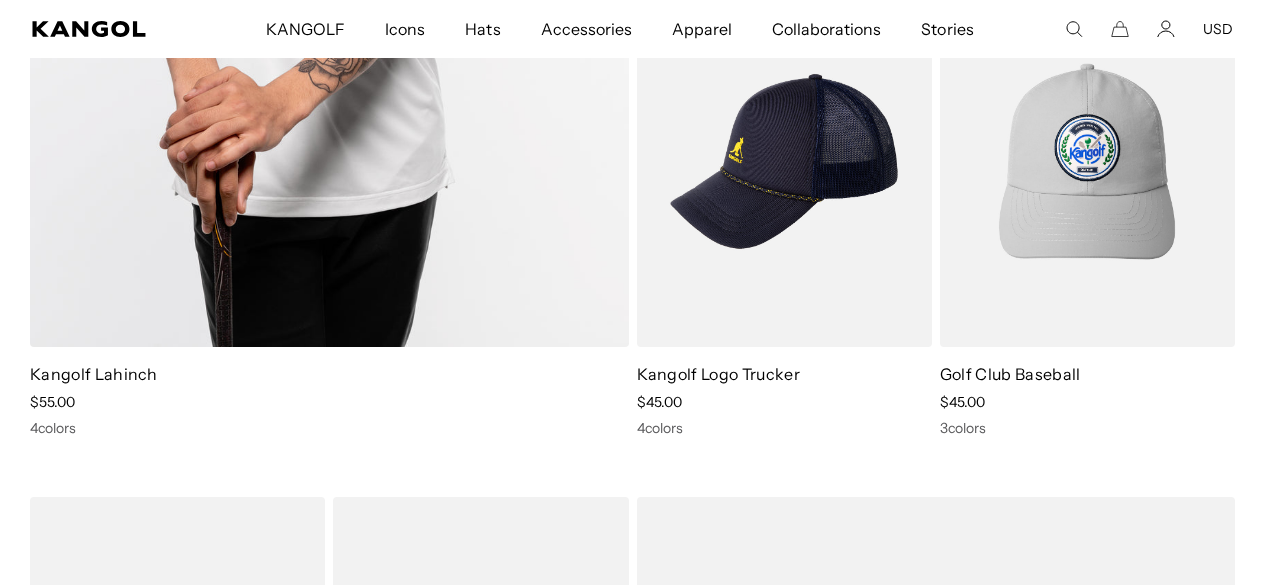 click at bounding box center (329, -85) 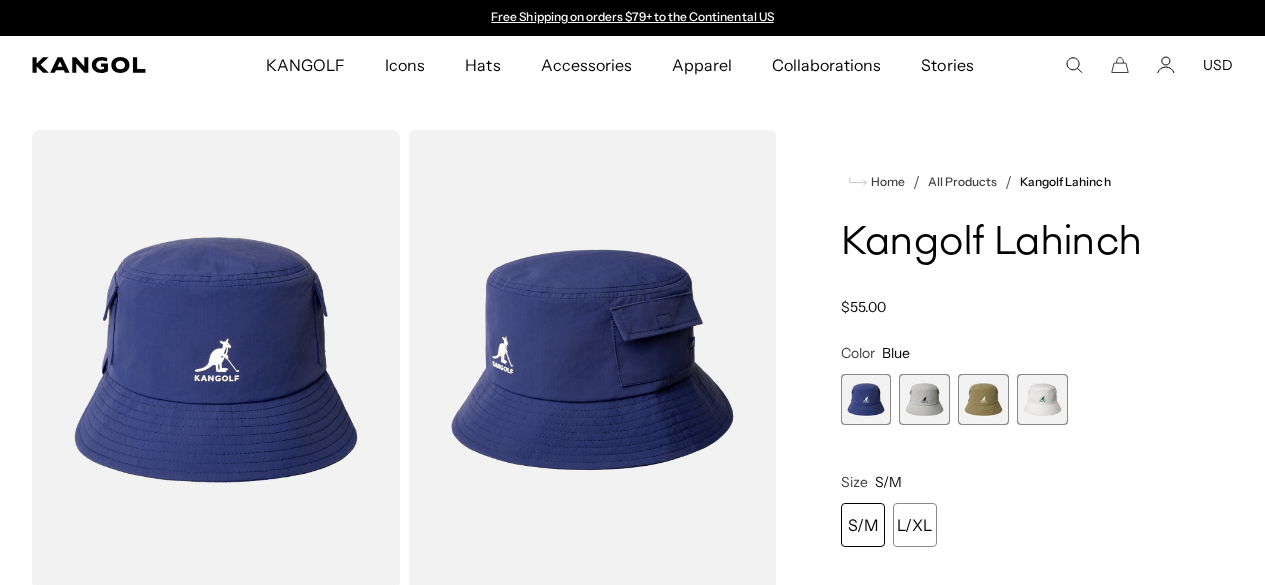 scroll, scrollTop: 0, scrollLeft: 0, axis: both 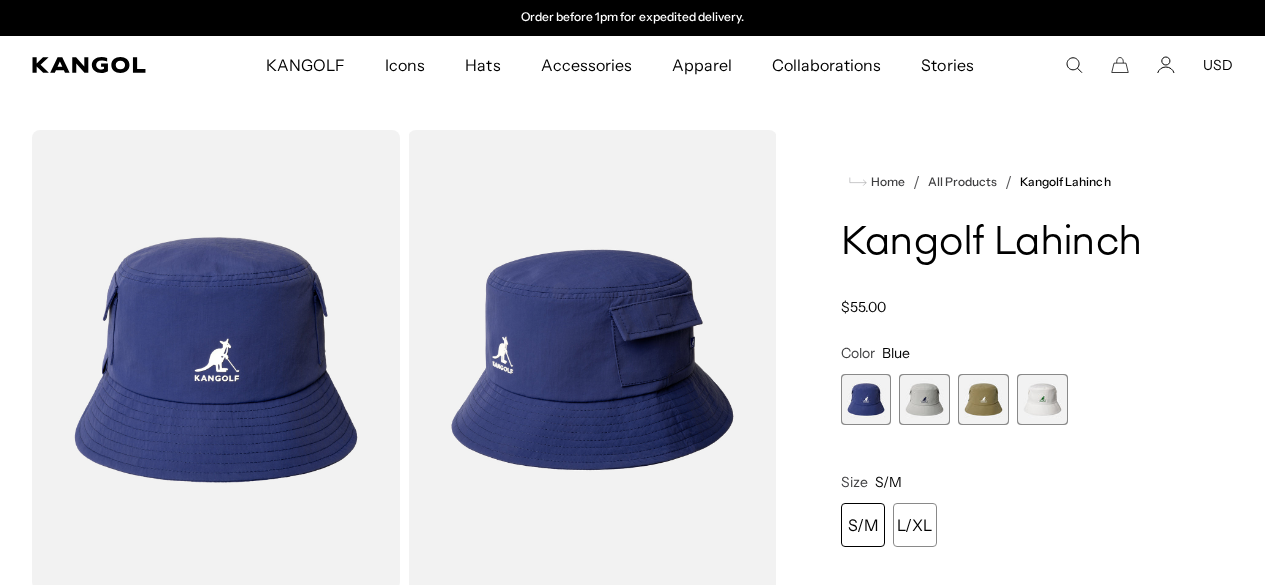 click at bounding box center [924, 399] 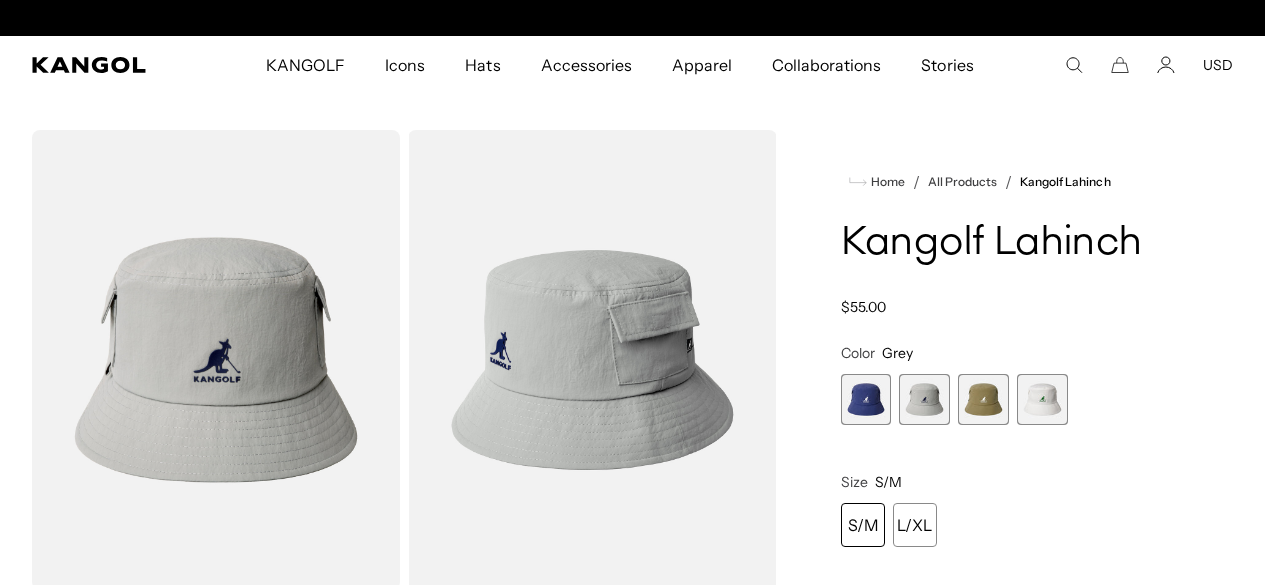 scroll, scrollTop: 0, scrollLeft: 412, axis: horizontal 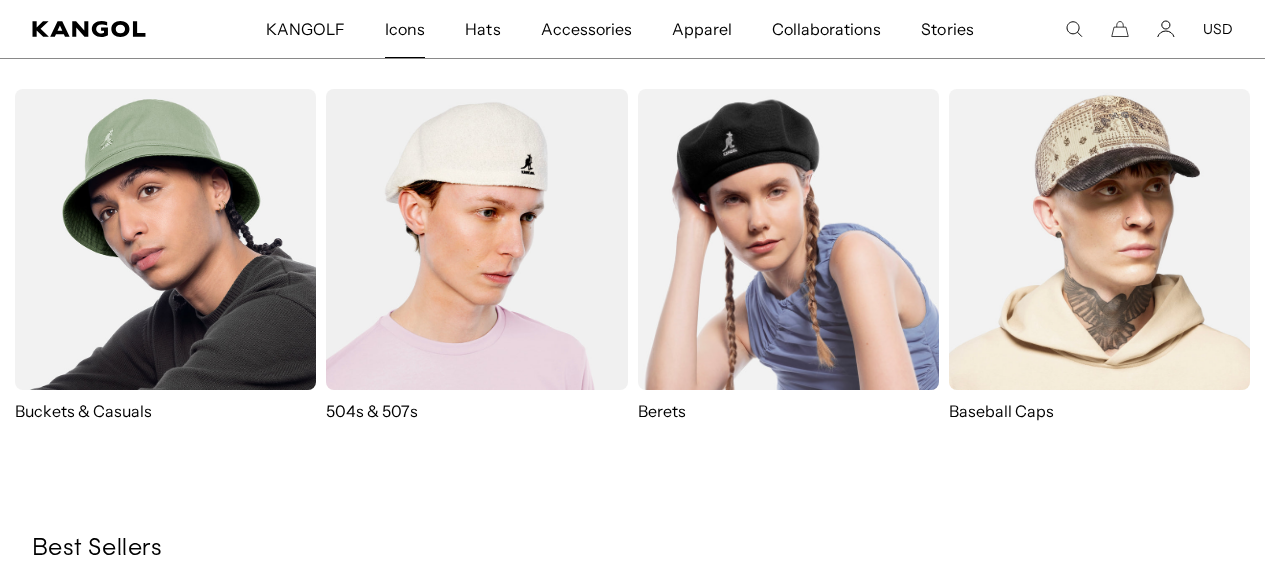 click at bounding box center [1099, 239] 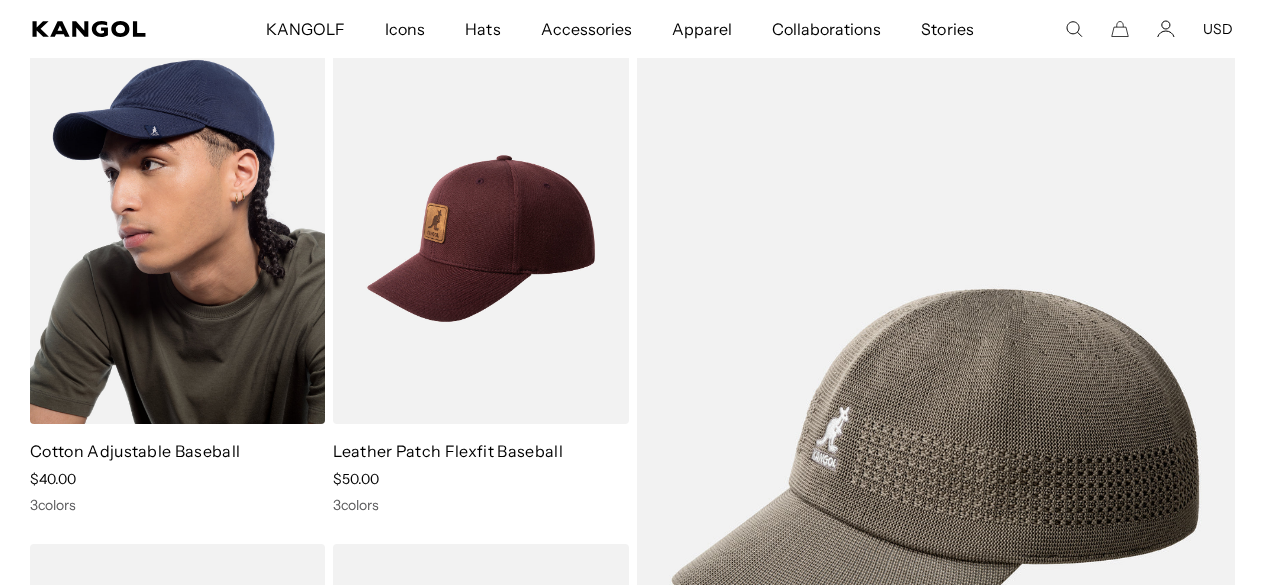 scroll, scrollTop: 0, scrollLeft: 0, axis: both 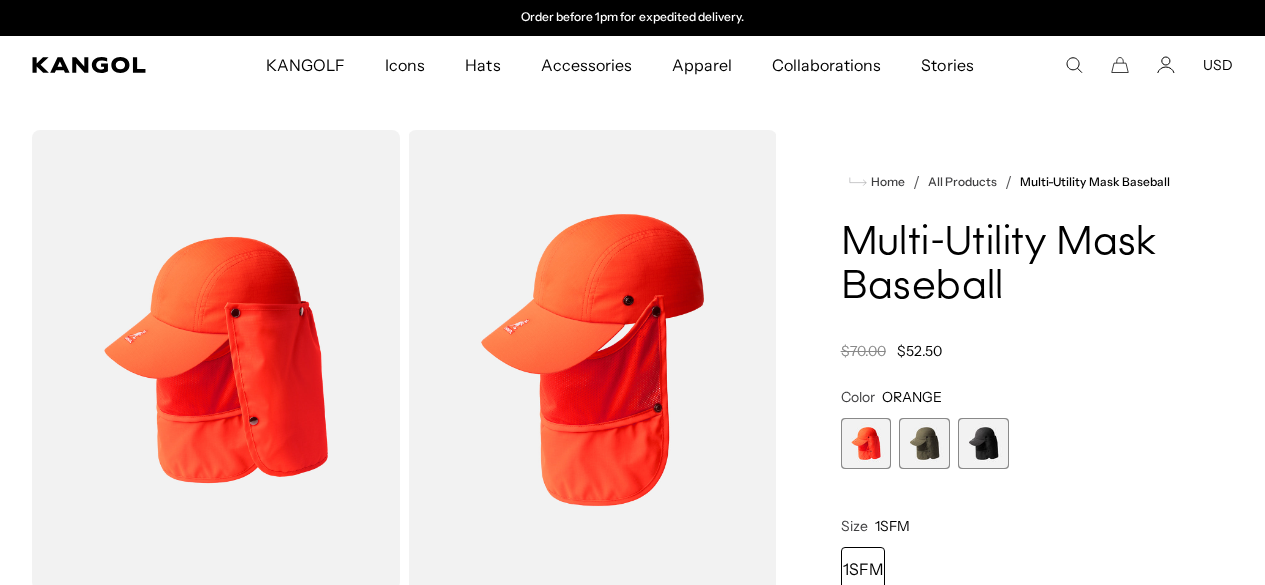 click at bounding box center [983, 443] 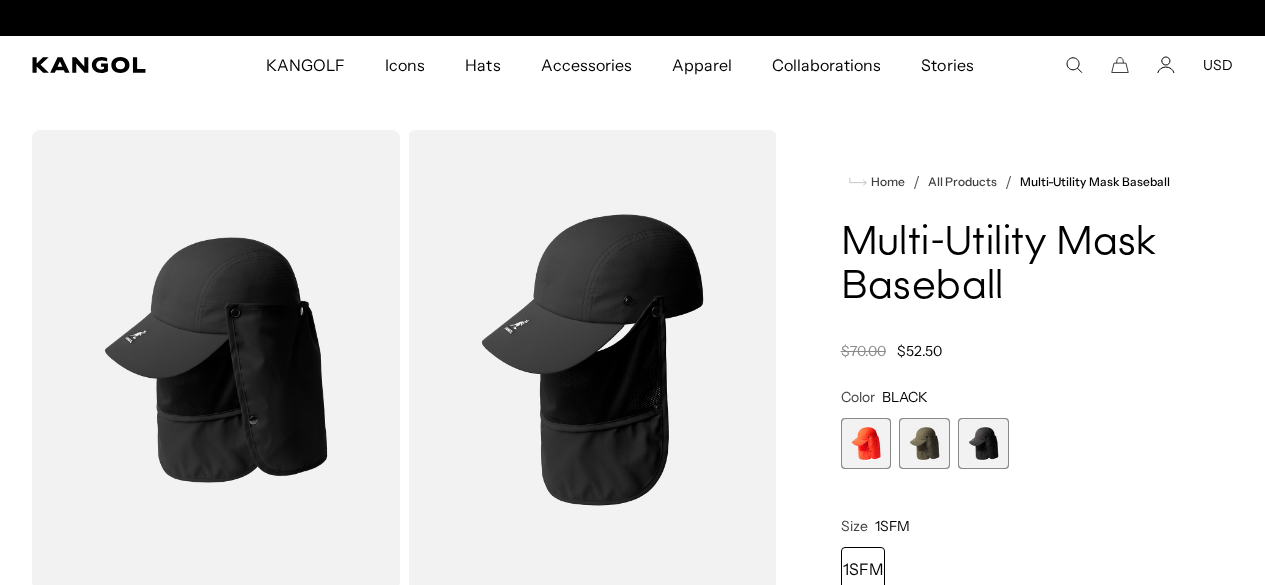 scroll, scrollTop: 0, scrollLeft: 0, axis: both 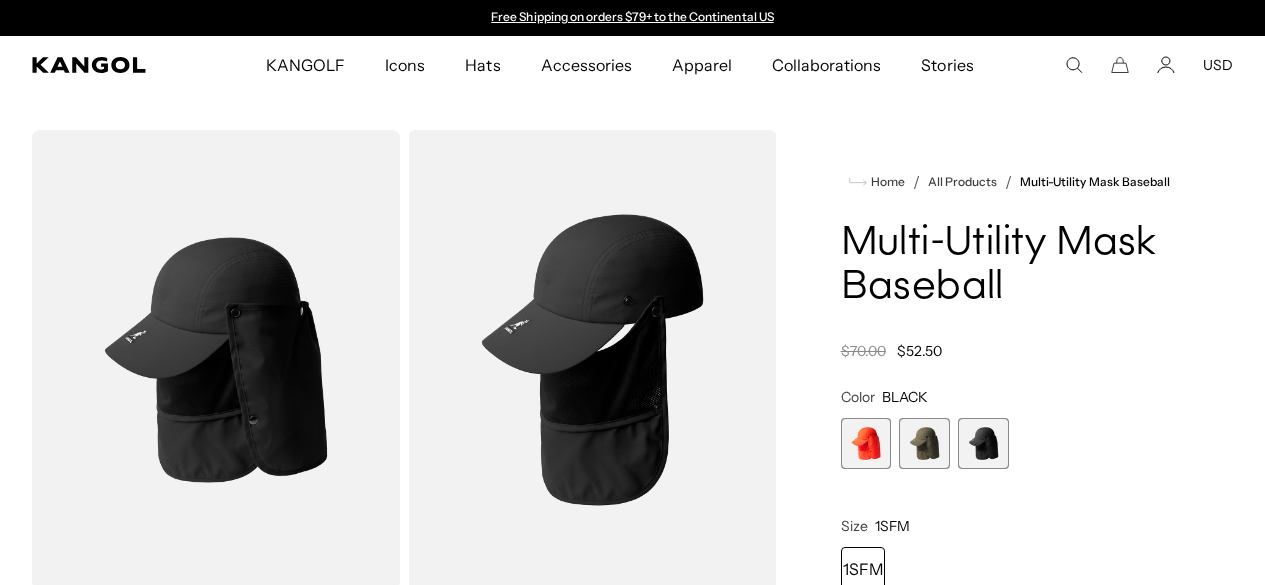 click at bounding box center (924, 443) 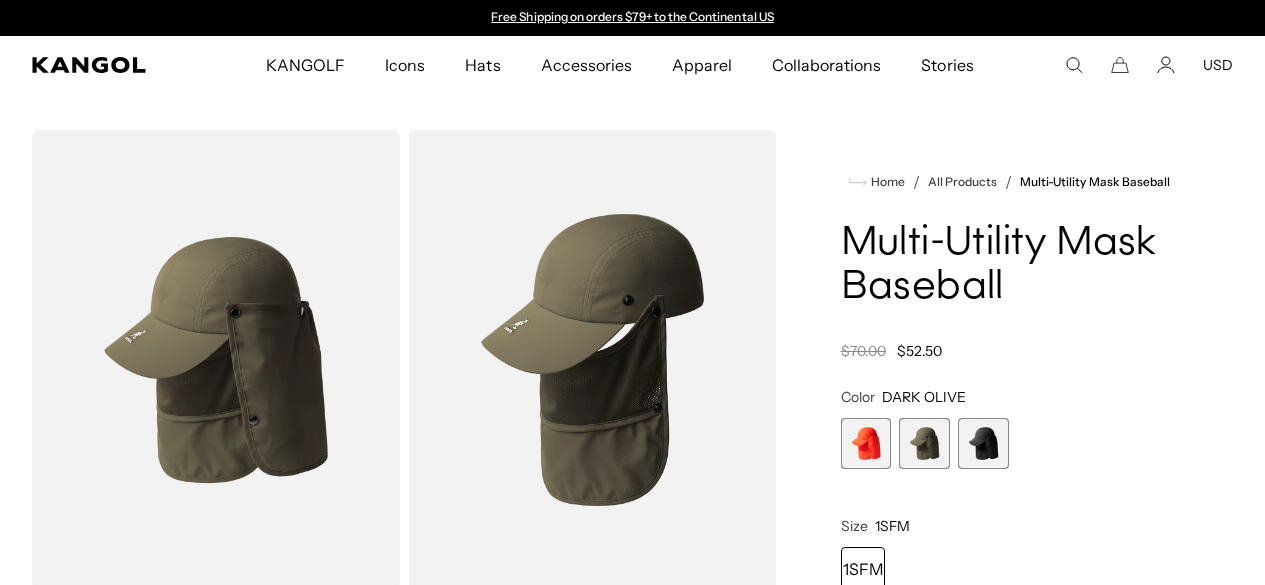 scroll, scrollTop: 0, scrollLeft: 412, axis: horizontal 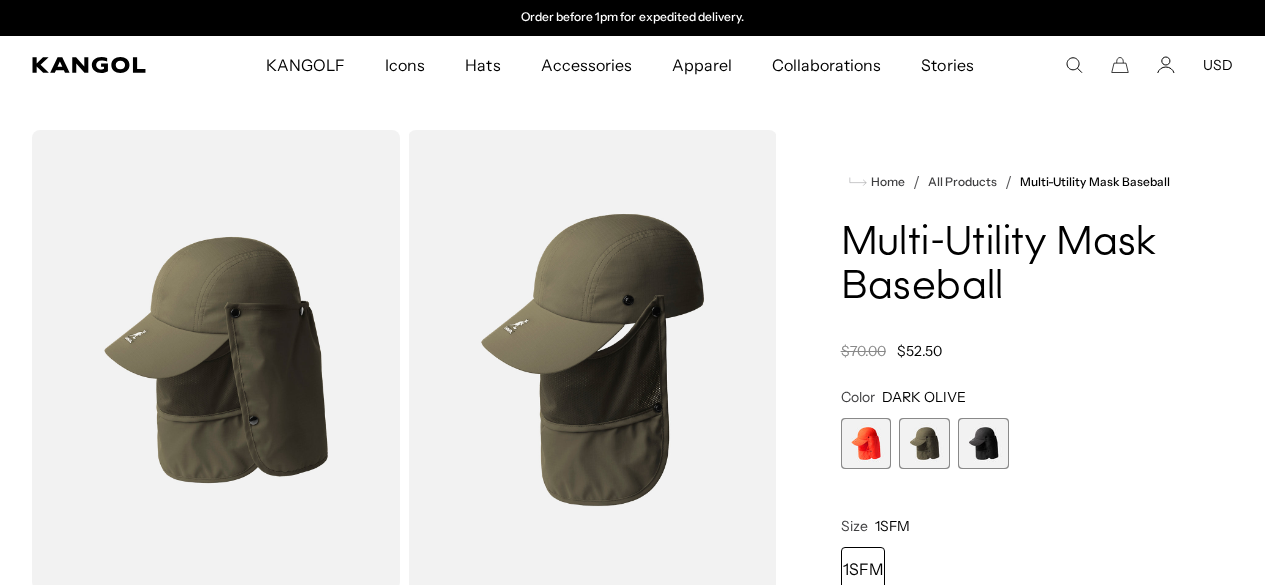 click at bounding box center [983, 443] 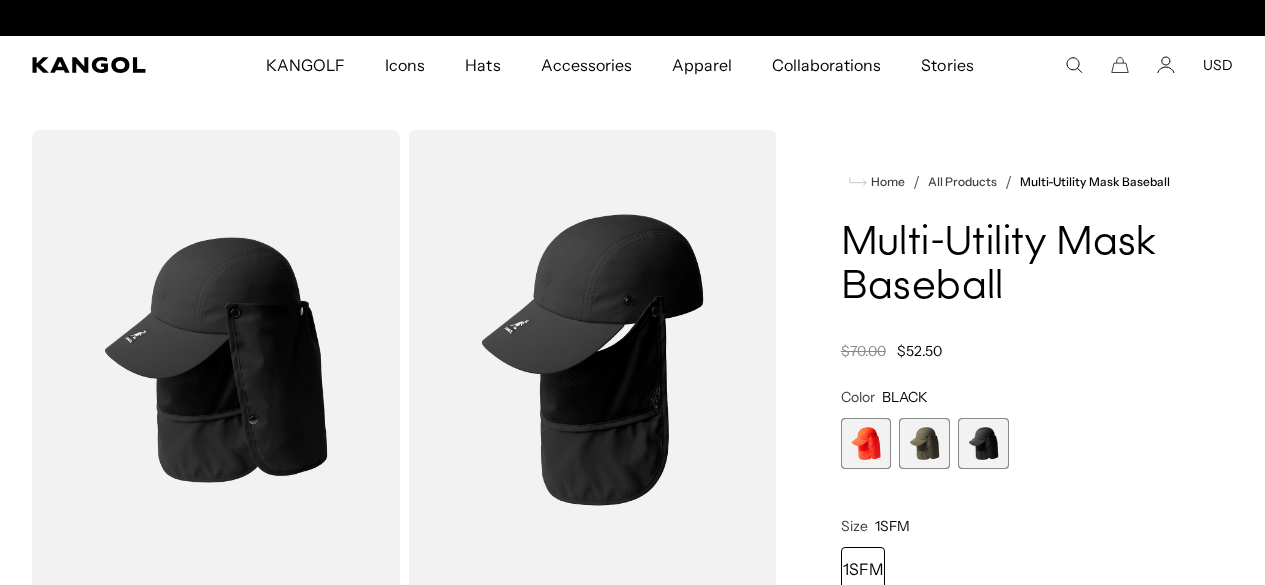 scroll, scrollTop: 449, scrollLeft: 0, axis: vertical 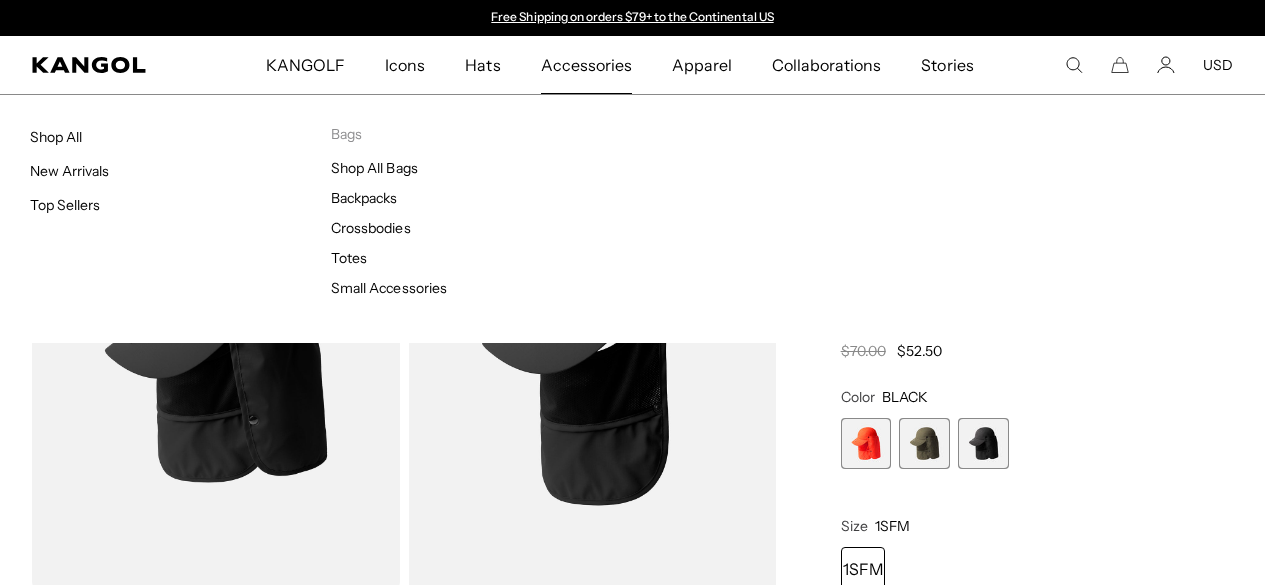 click on "Accessories" at bounding box center [586, 65] 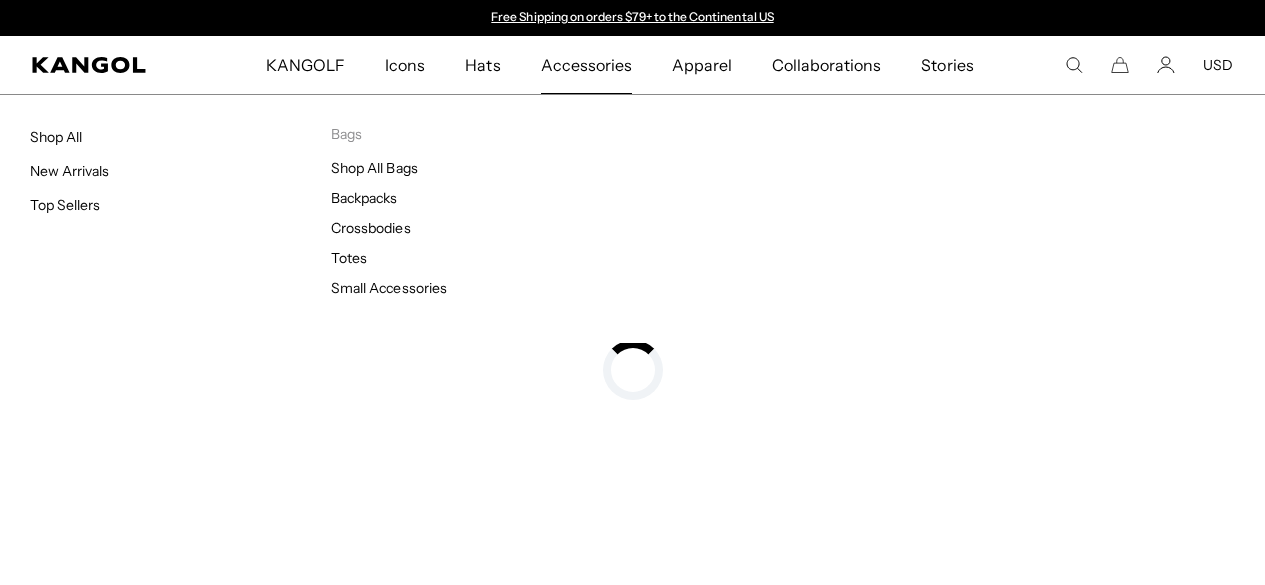 scroll, scrollTop: 0, scrollLeft: 0, axis: both 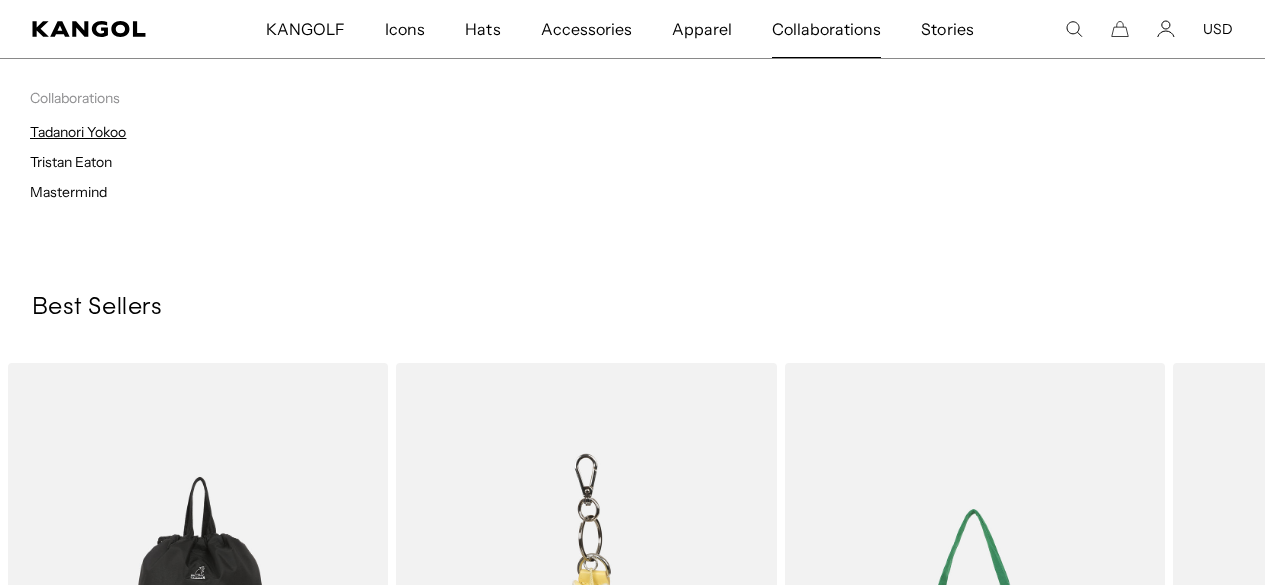 click on "Tadanori Yokoo" at bounding box center (78, 132) 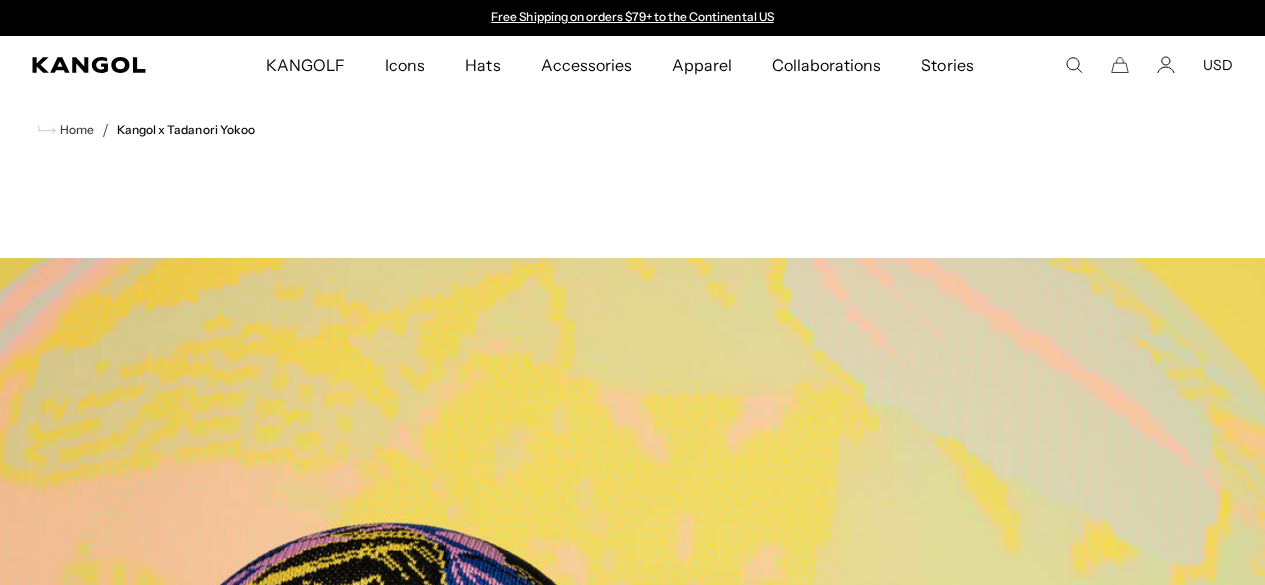 scroll, scrollTop: 0, scrollLeft: 0, axis: both 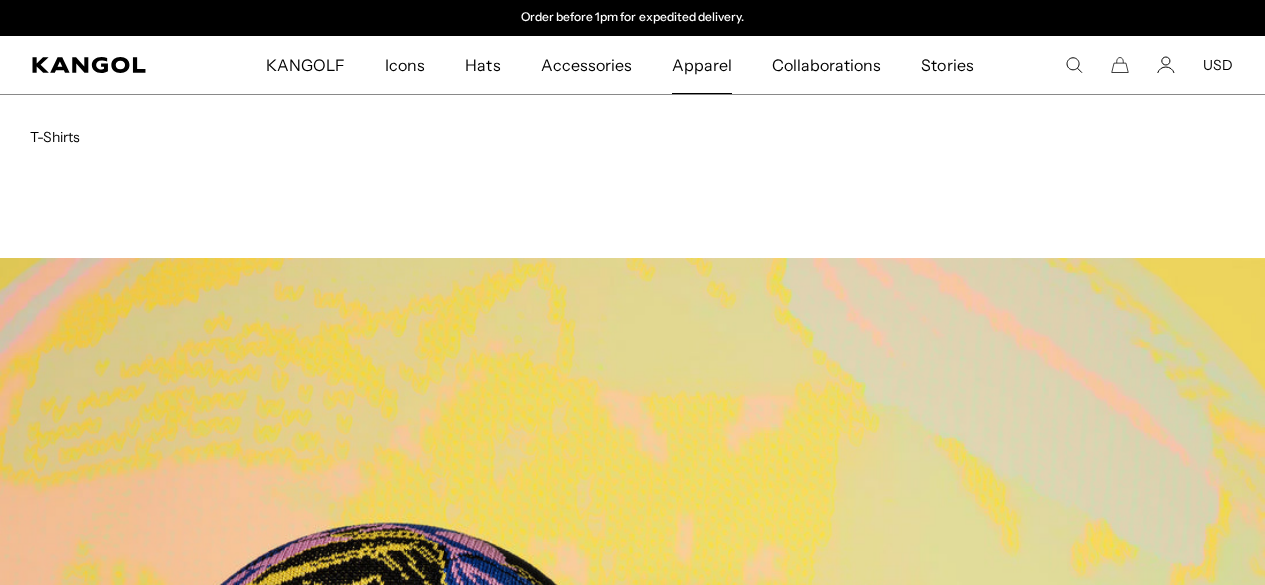 click on "Apparel" at bounding box center [702, 65] 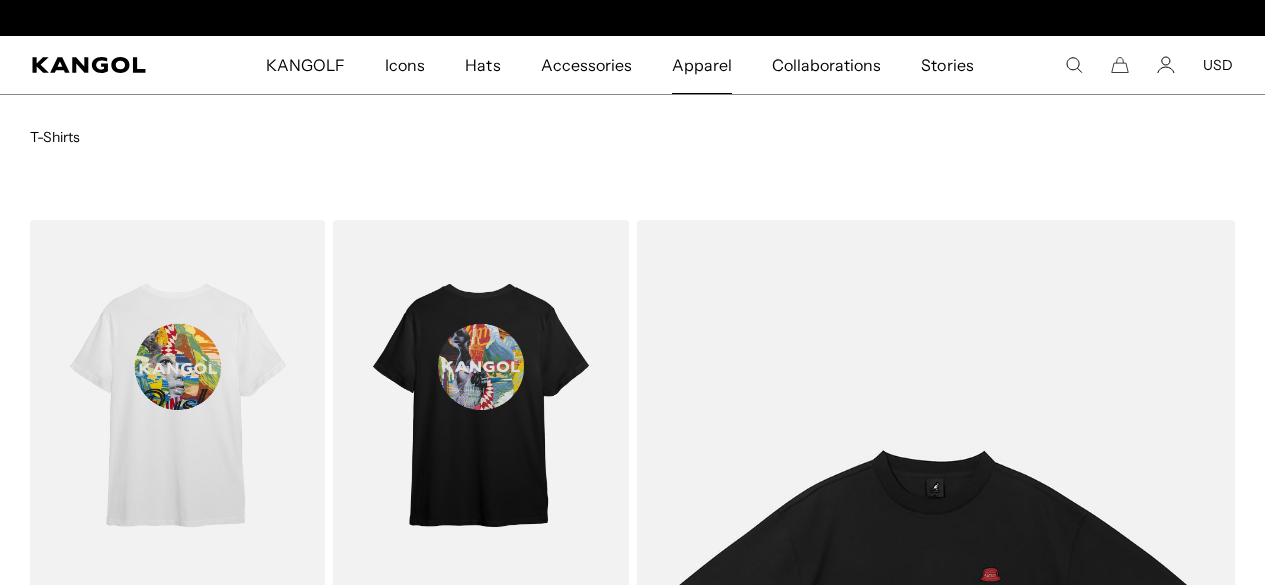 scroll, scrollTop: 319, scrollLeft: 0, axis: vertical 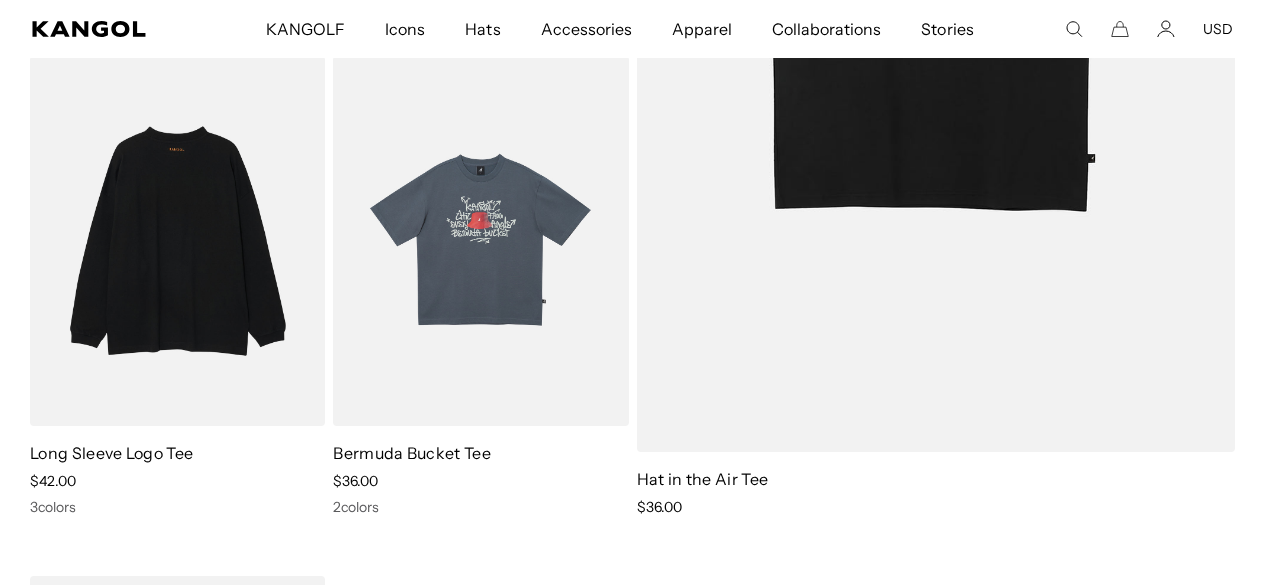 click at bounding box center [177, 241] 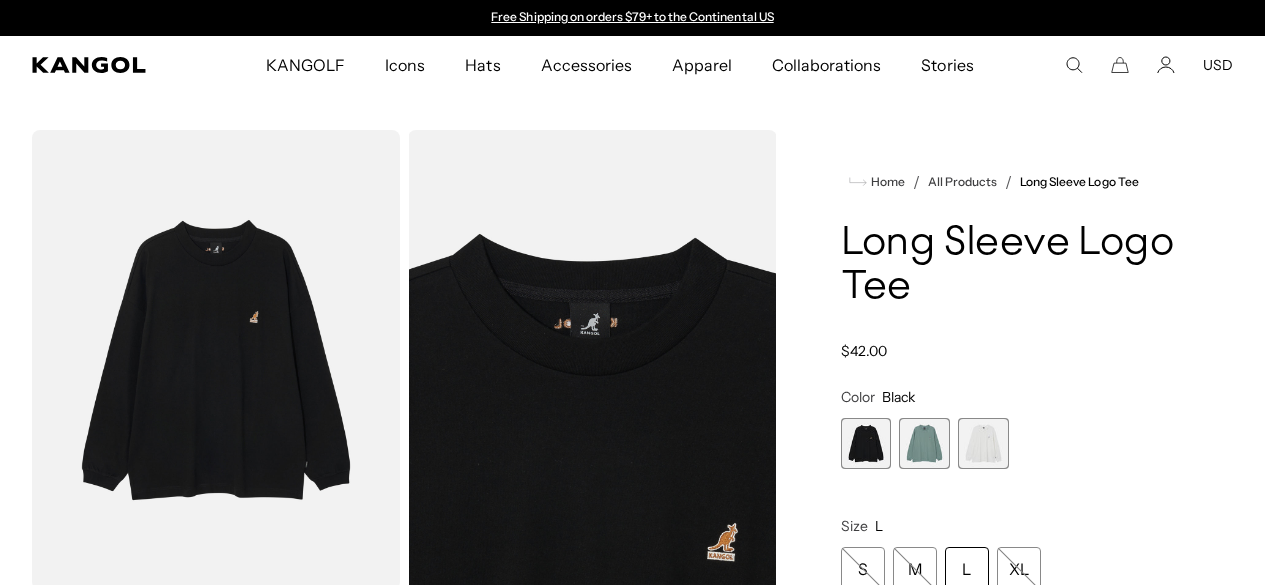 scroll, scrollTop: 147, scrollLeft: 0, axis: vertical 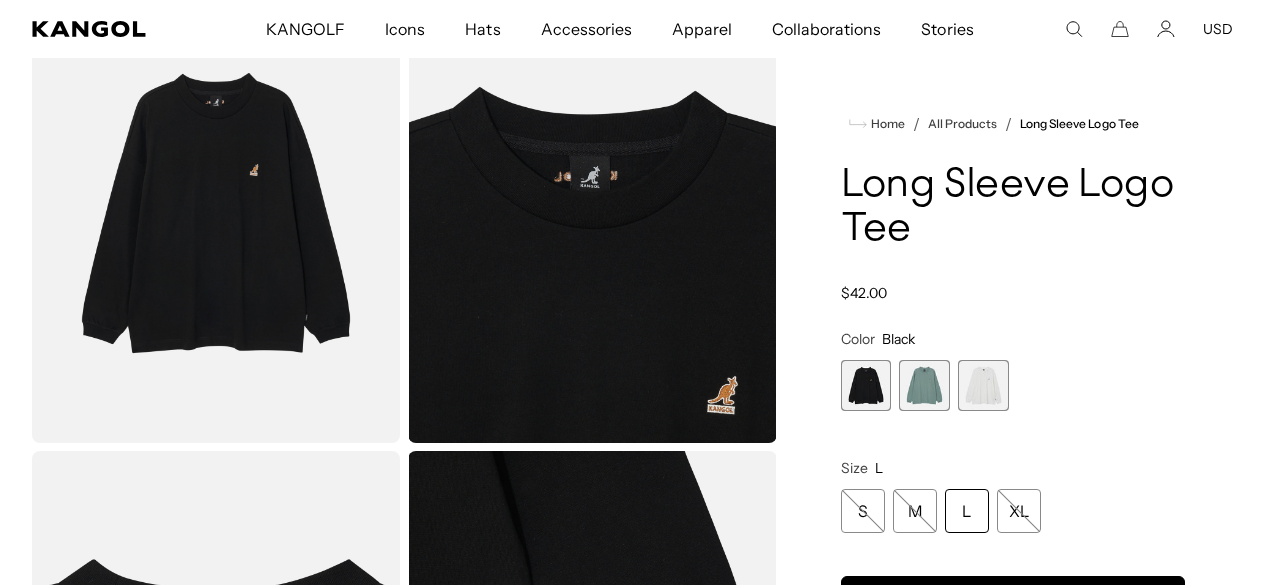 click at bounding box center [924, 385] 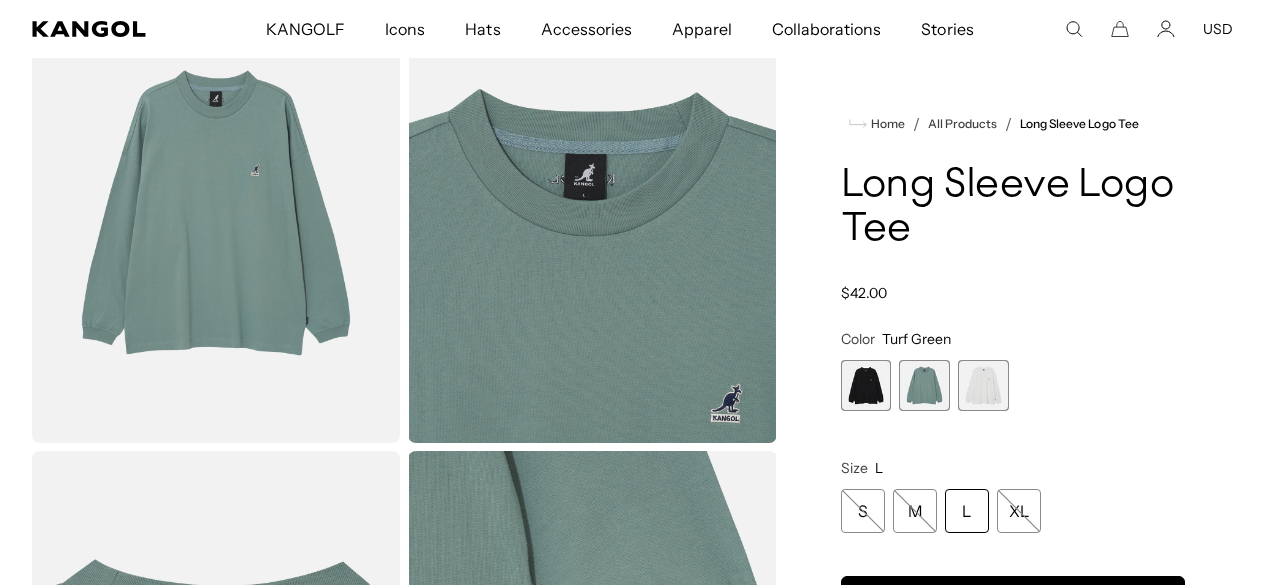 scroll, scrollTop: 0, scrollLeft: 412, axis: horizontal 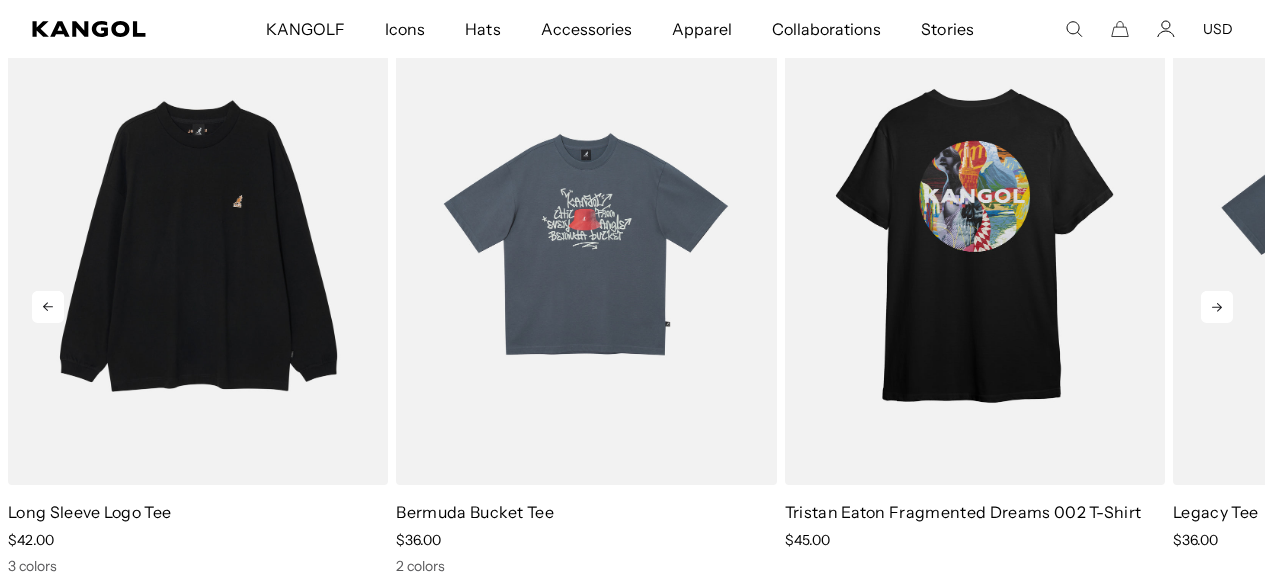 click 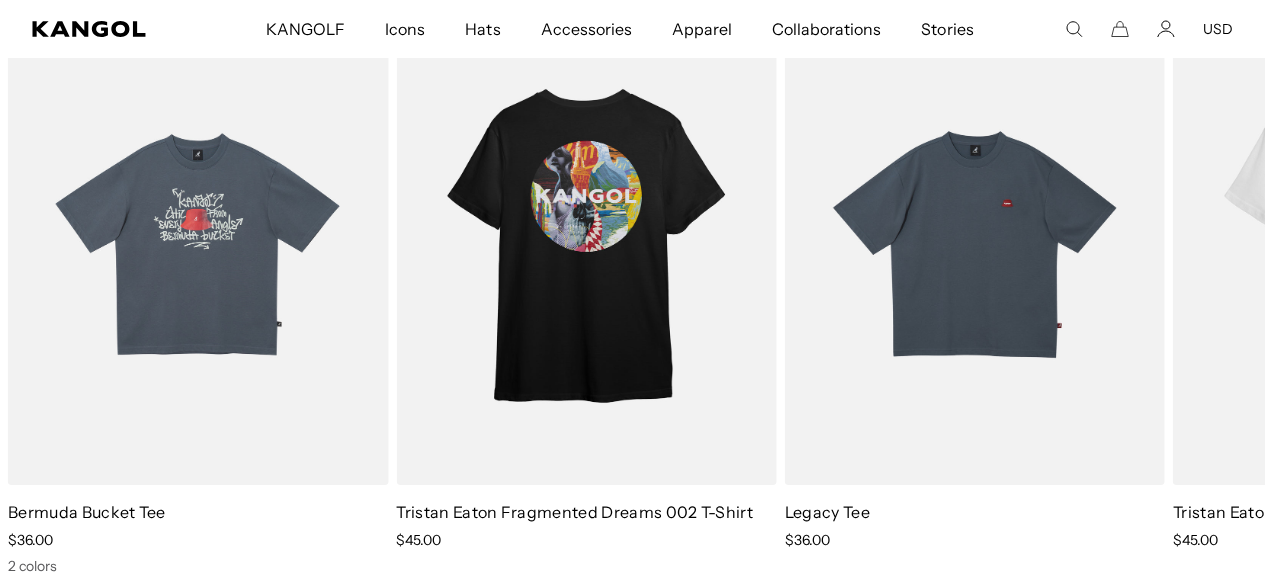 scroll, scrollTop: 0, scrollLeft: 412, axis: horizontal 